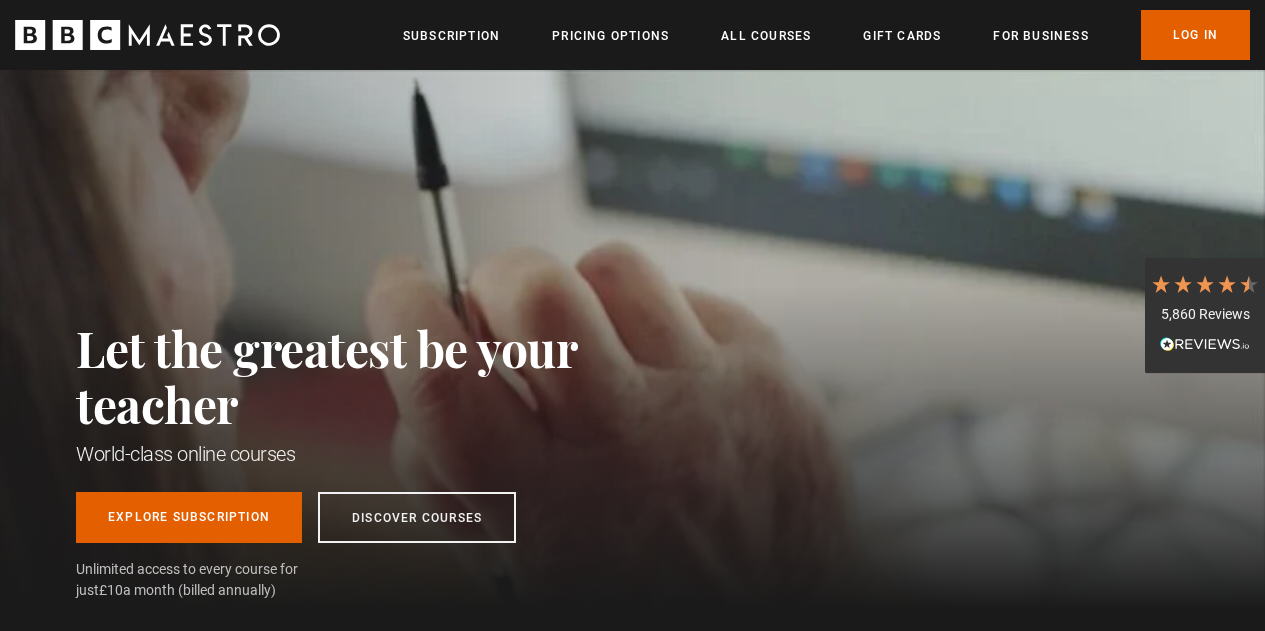 scroll, scrollTop: 0, scrollLeft: 0, axis: both 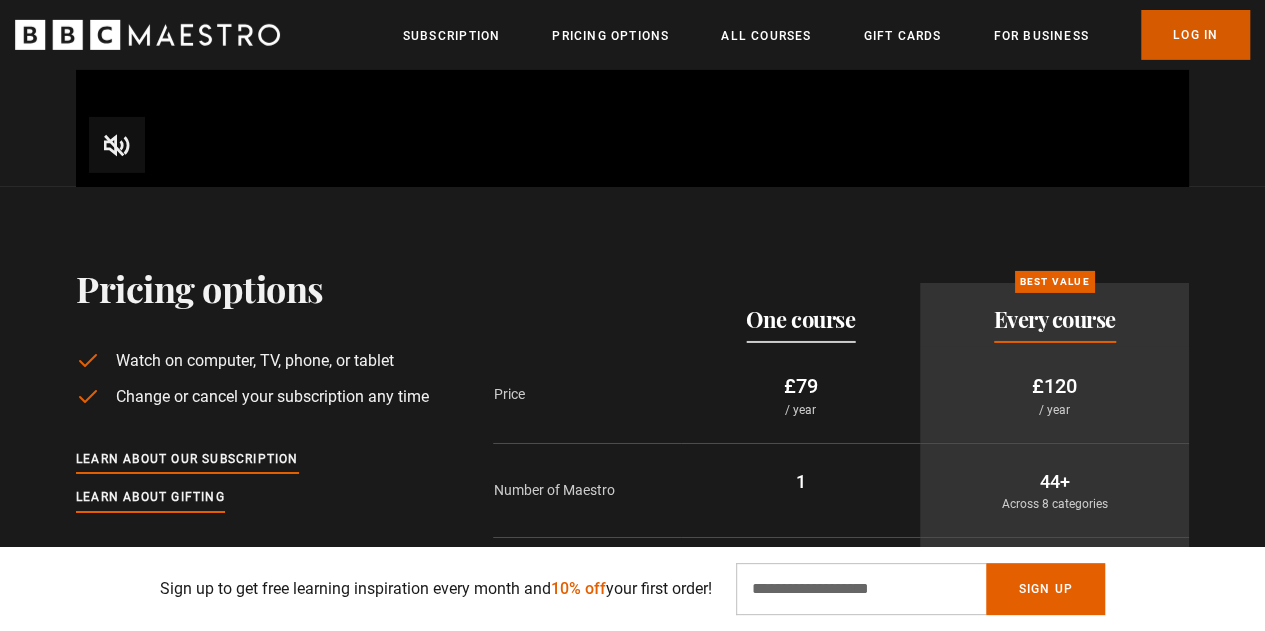 click on "Log In" at bounding box center (1195, 35) 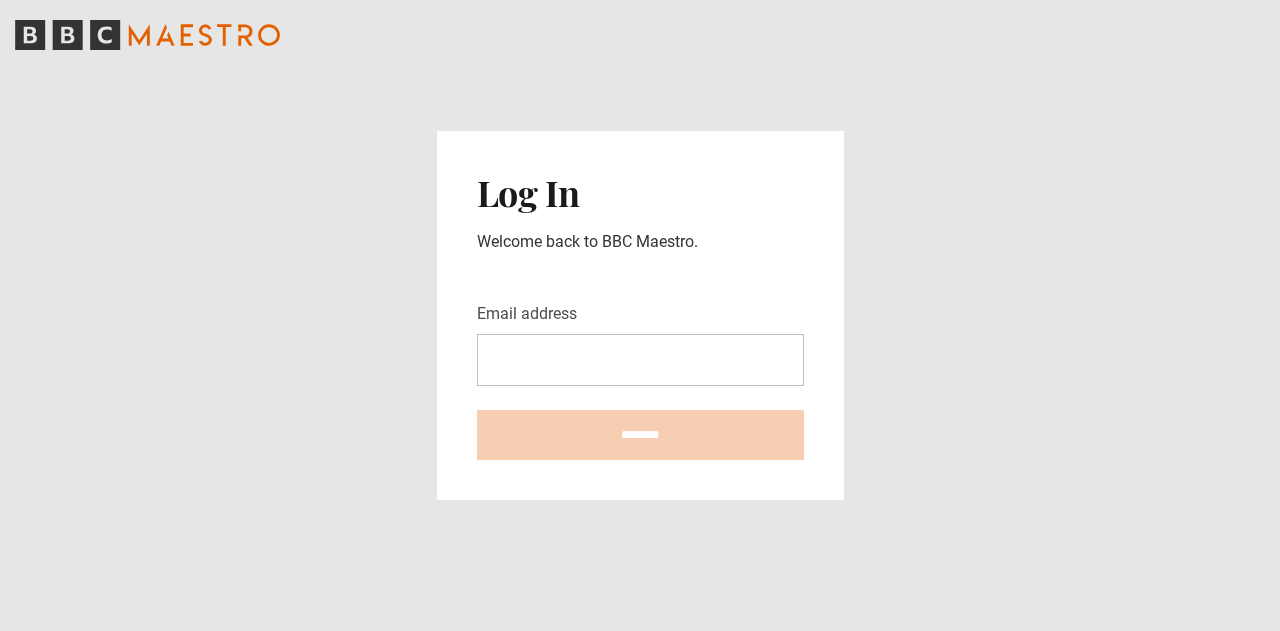 scroll, scrollTop: 0, scrollLeft: 0, axis: both 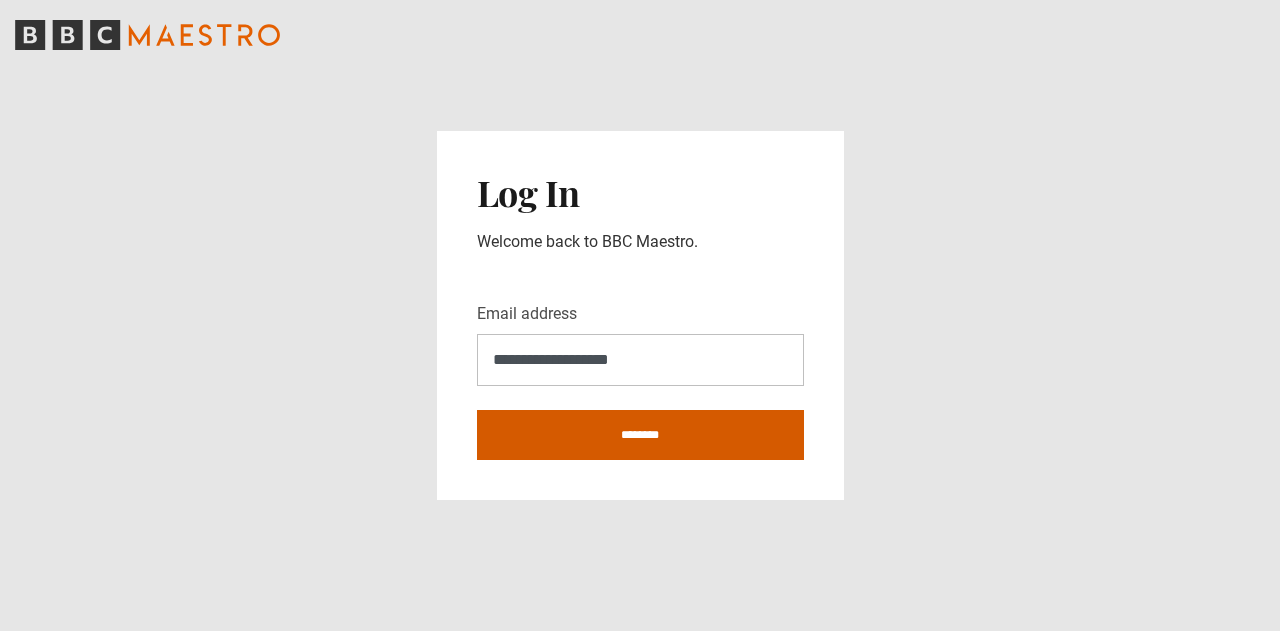 click on "********" at bounding box center (640, 435) 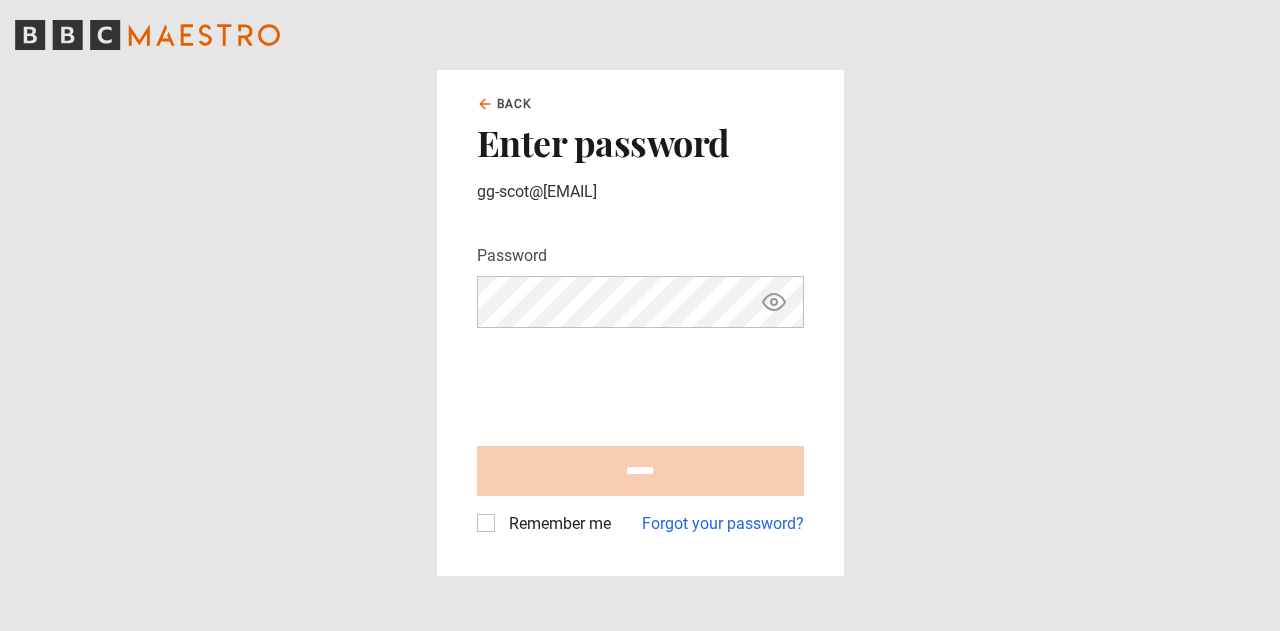 scroll, scrollTop: 0, scrollLeft: 0, axis: both 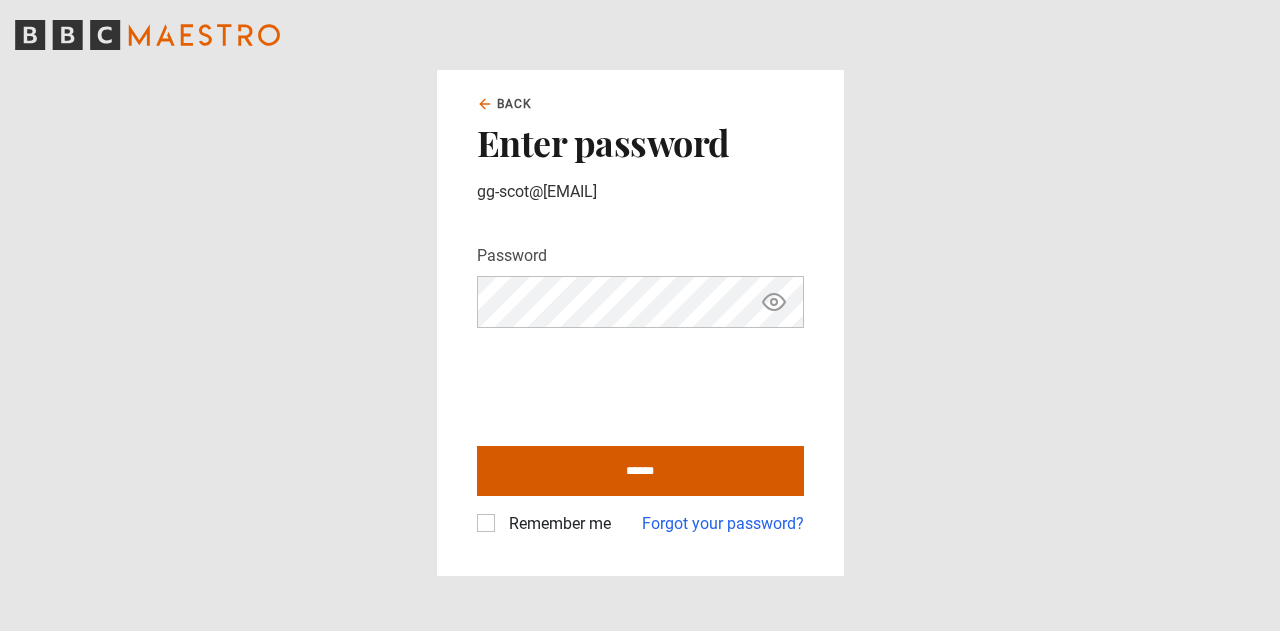 click on "******" at bounding box center (640, 471) 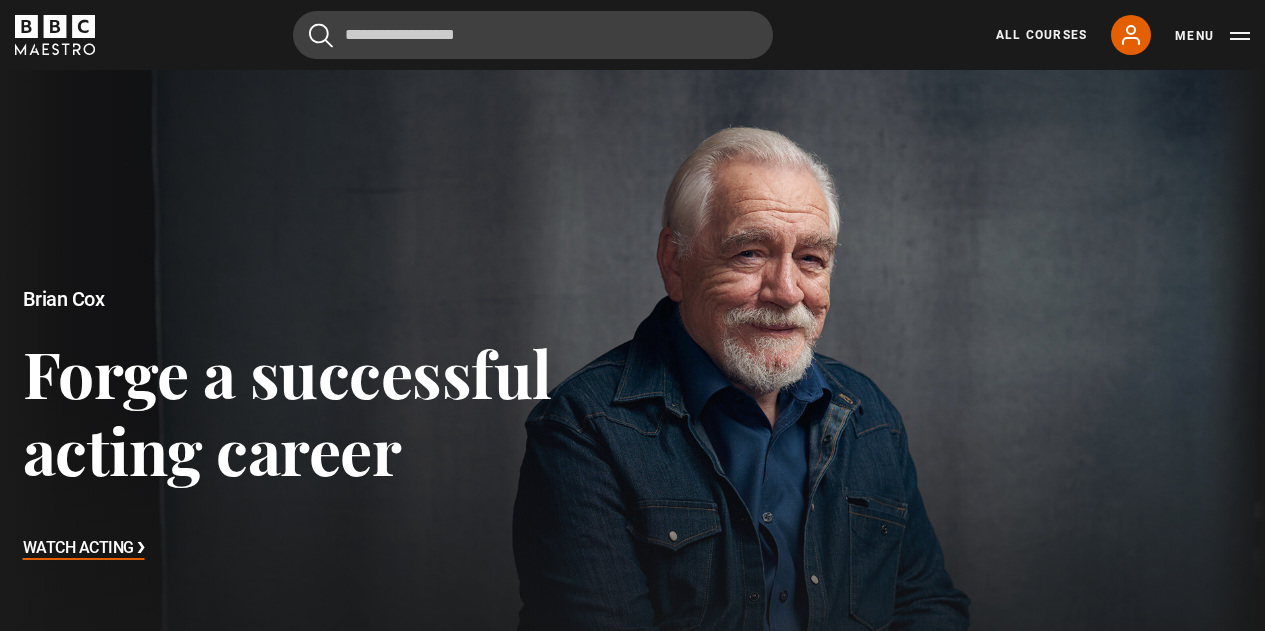 scroll, scrollTop: 0, scrollLeft: 0, axis: both 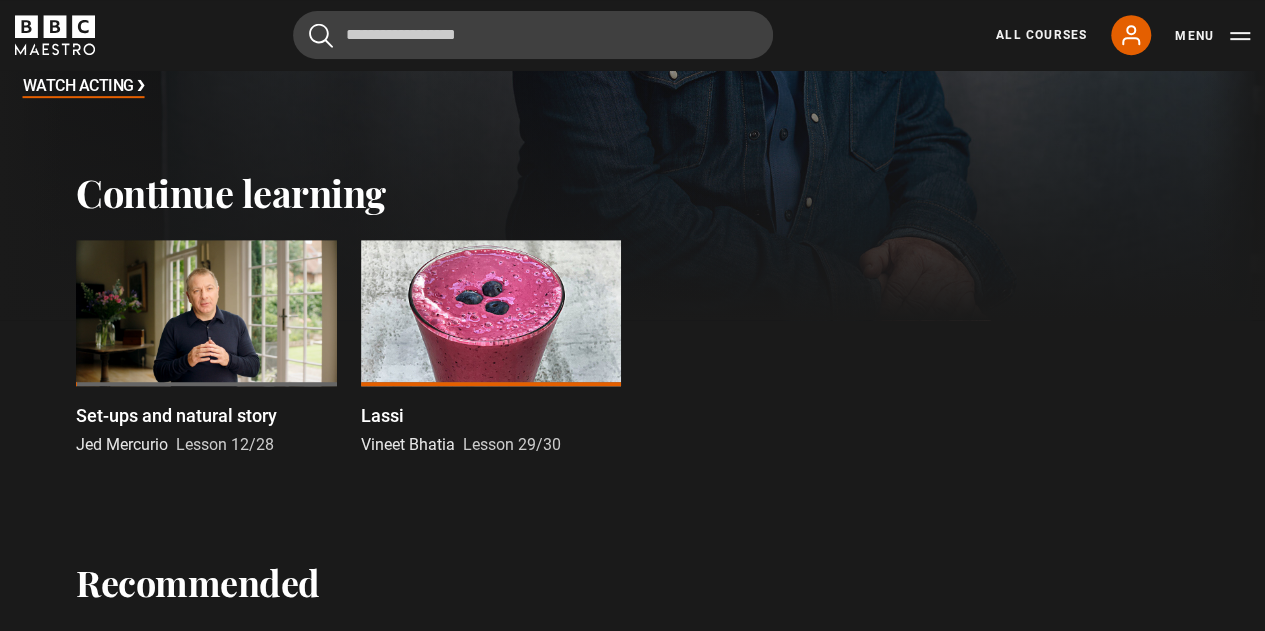 click at bounding box center [206, 313] 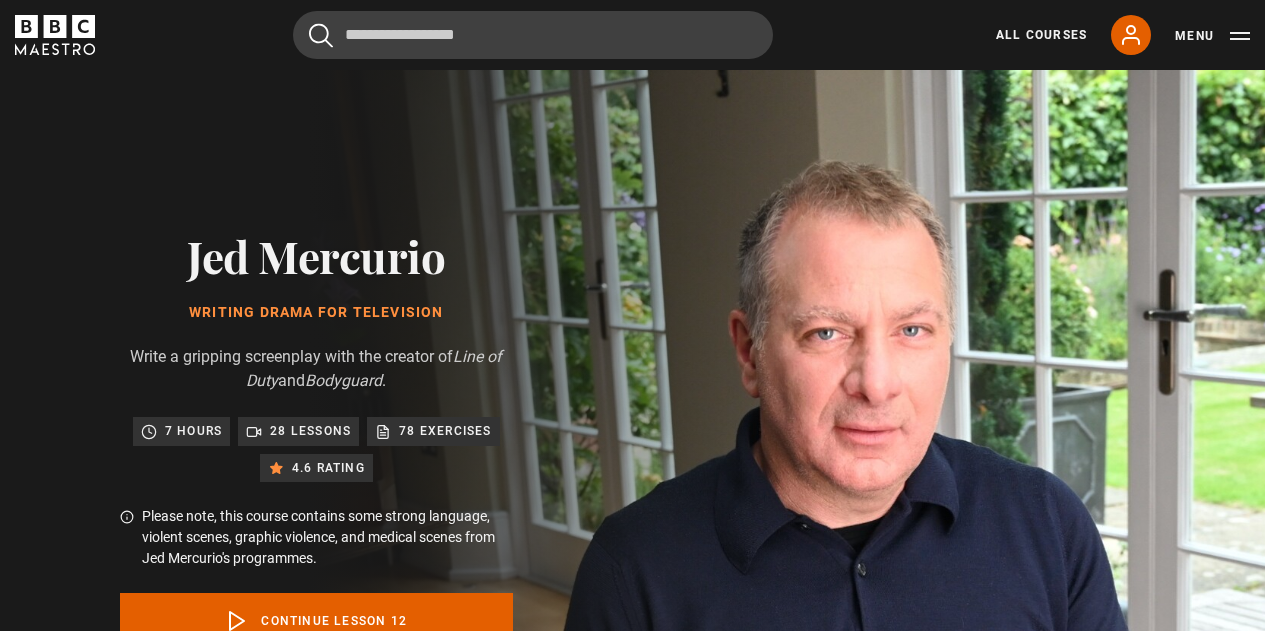 scroll, scrollTop: 890, scrollLeft: 0, axis: vertical 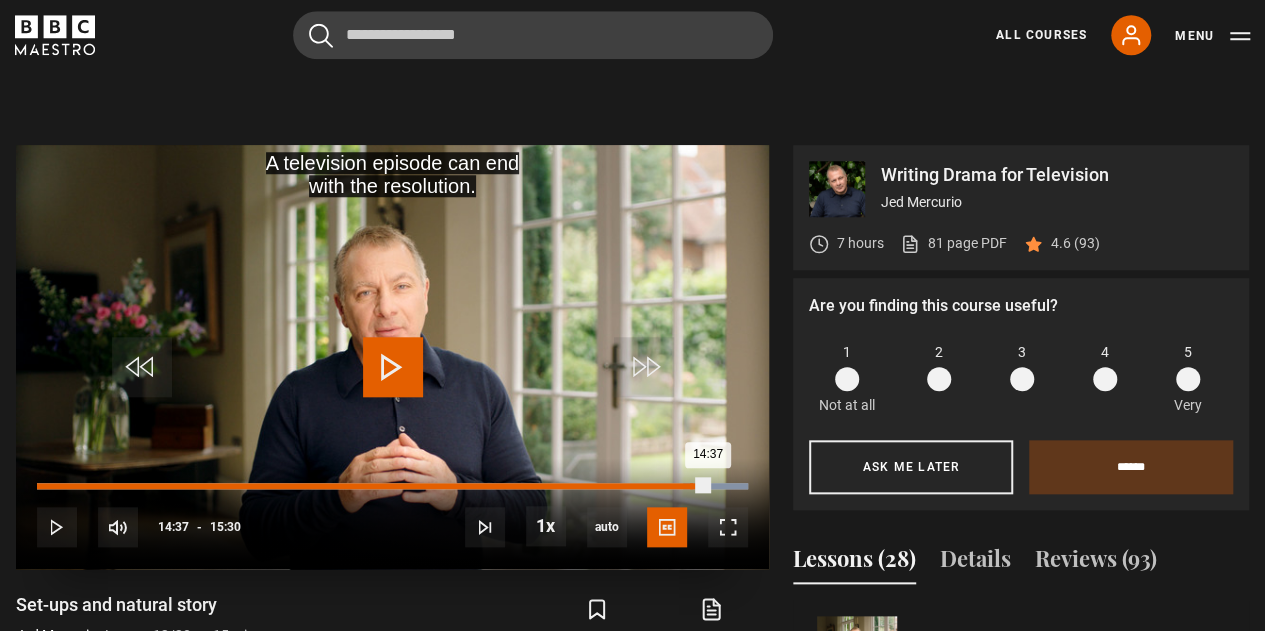 click on "Loaded :  100.00% 14:14 14:37" at bounding box center (392, 486) 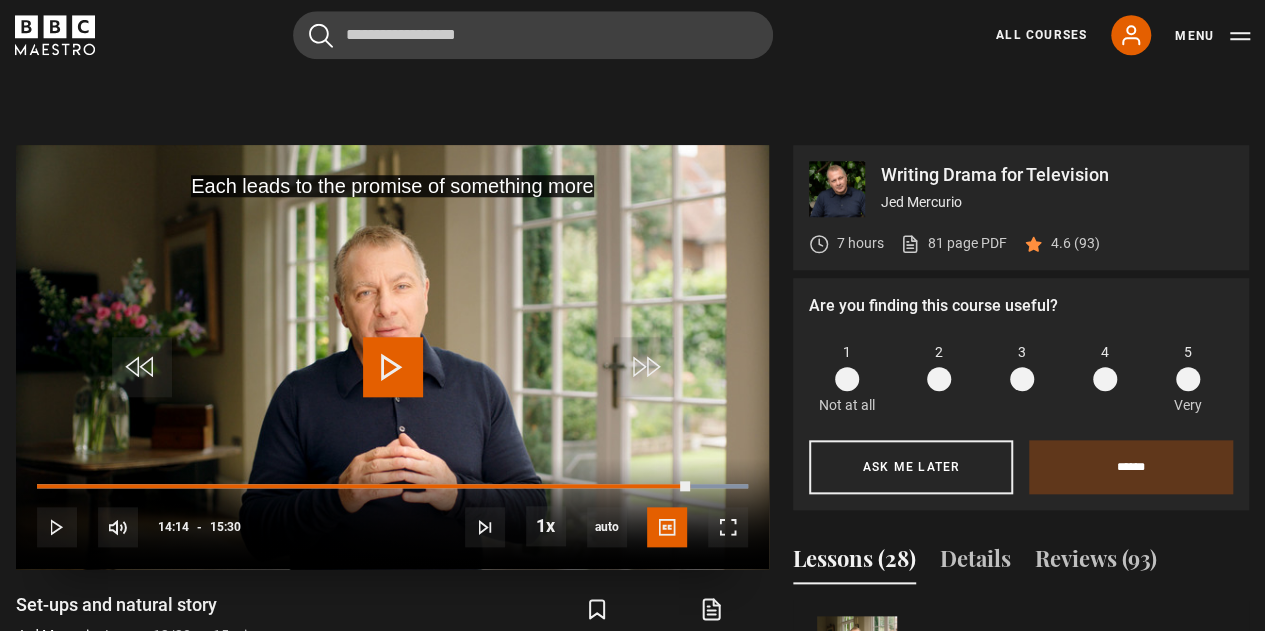 click at bounding box center [393, 367] 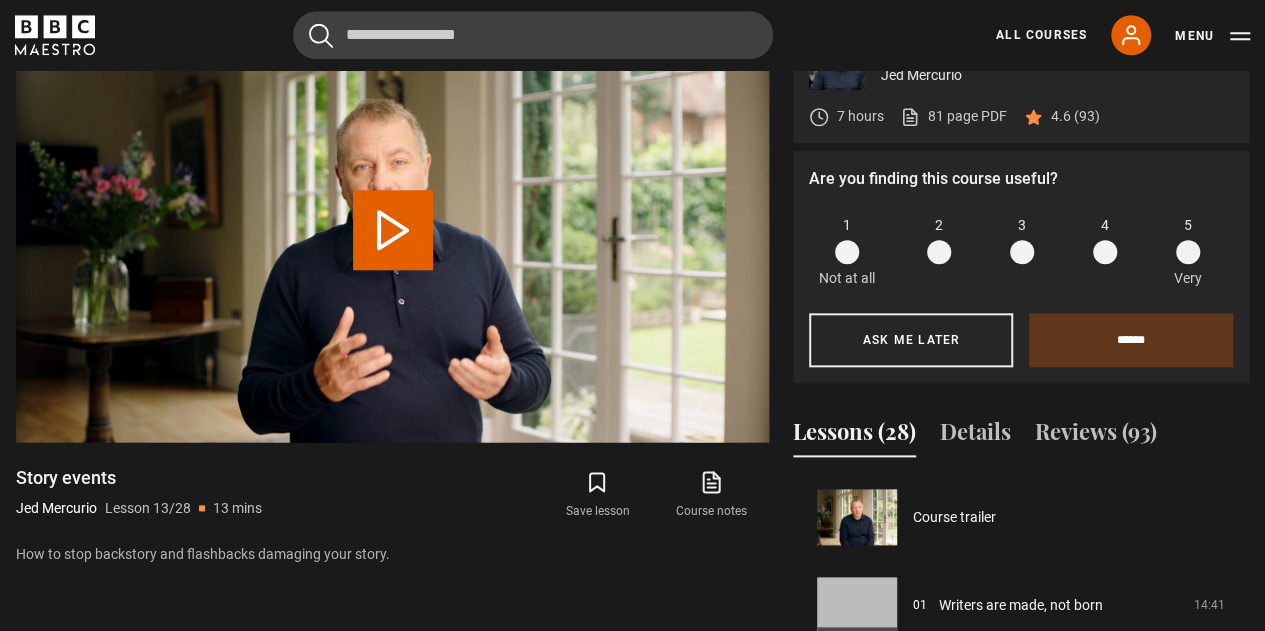 scroll, scrollTop: 953, scrollLeft: 0, axis: vertical 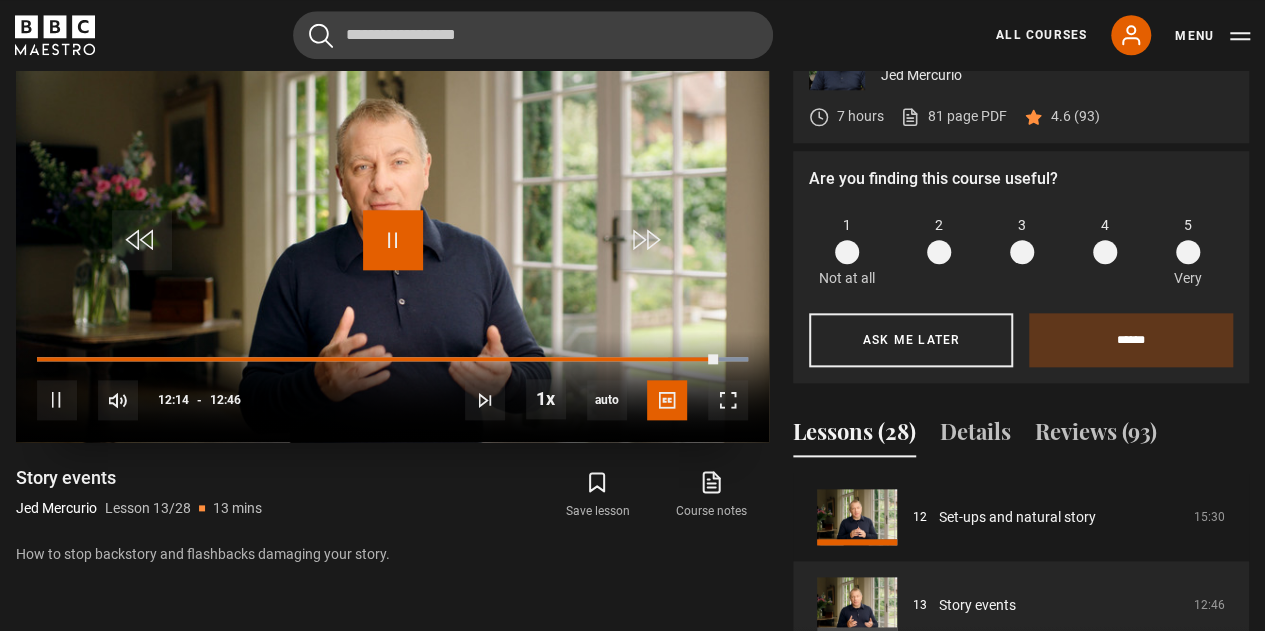 click at bounding box center [393, 240] 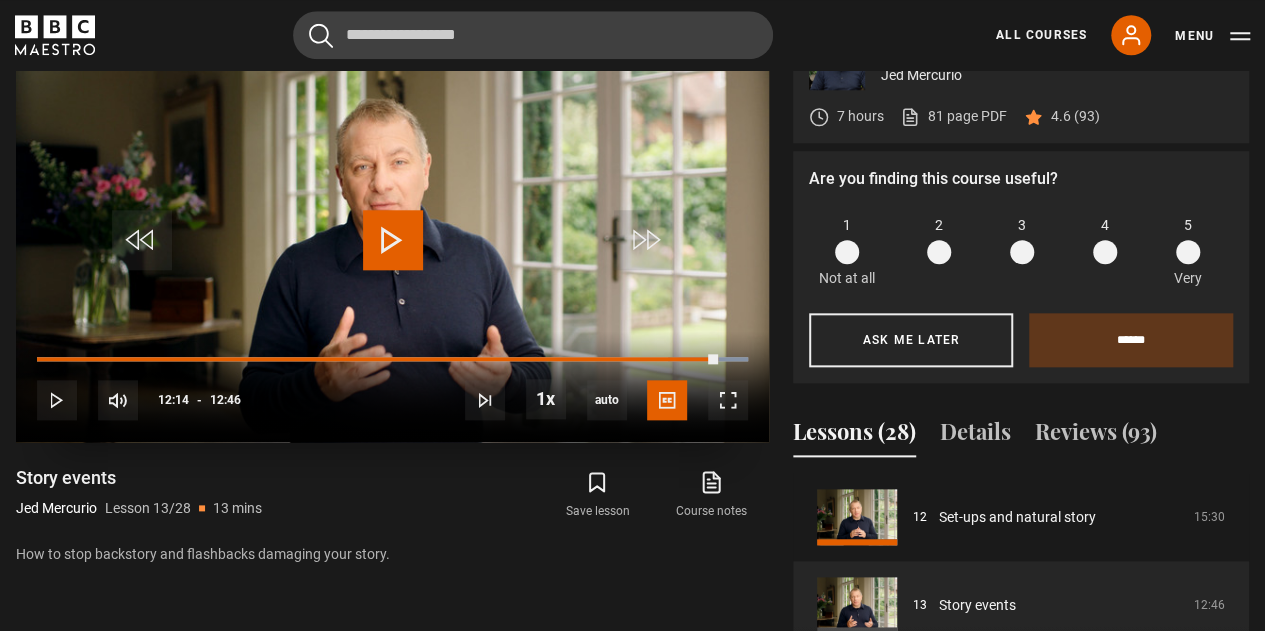 click at bounding box center (393, 240) 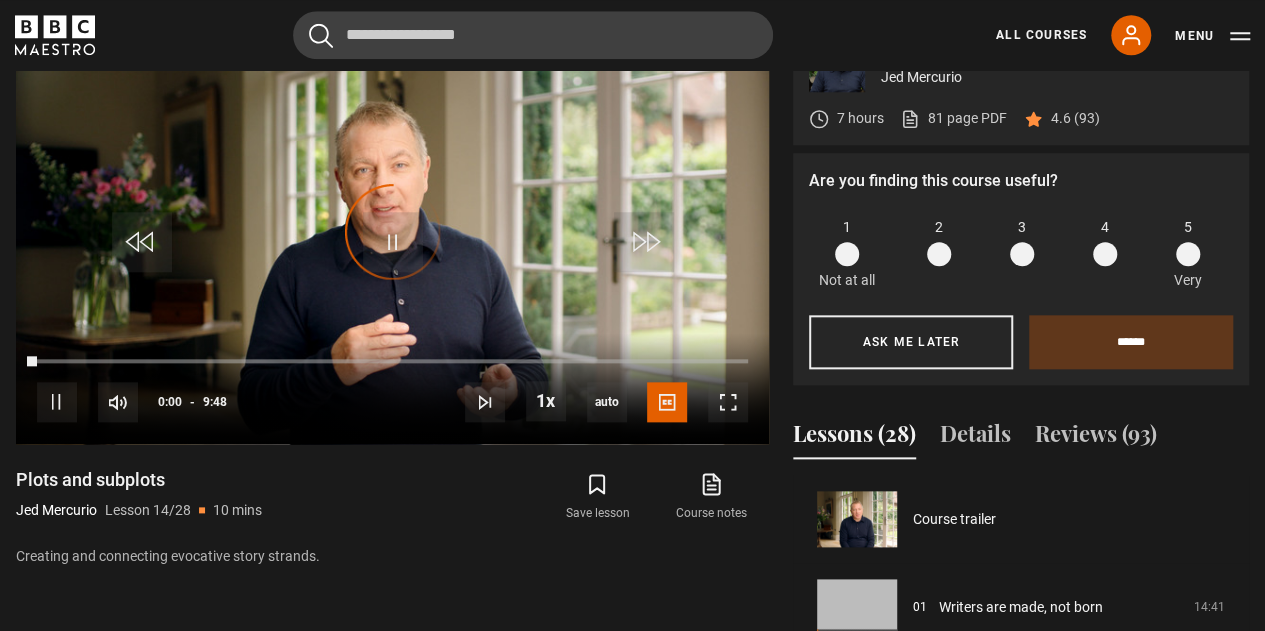 scroll, scrollTop: 953, scrollLeft: 0, axis: vertical 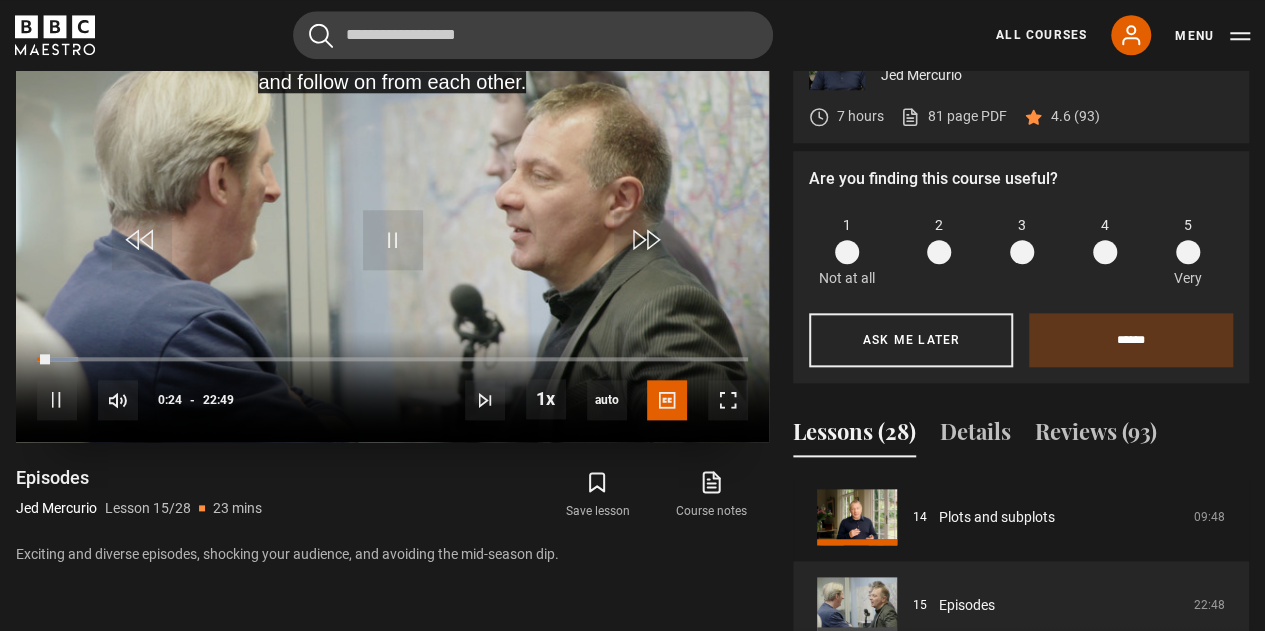 click on "10s Skip Back 10 seconds Pause 10s Skip Forward 10 seconds Loaded :  5.84% 00:00 00:24 Pause Mute Current Time  0:24 - Duration  22:49
[PERSON] [LAST]
Lesson 15
Episodes
1x Playback Rate 2x 1.5x 1x , selected 0.5x auto Quality 360p 720p 1080p 2160p Auto , selected Captions captions off English  Captions , selected" at bounding box center [392, 386] 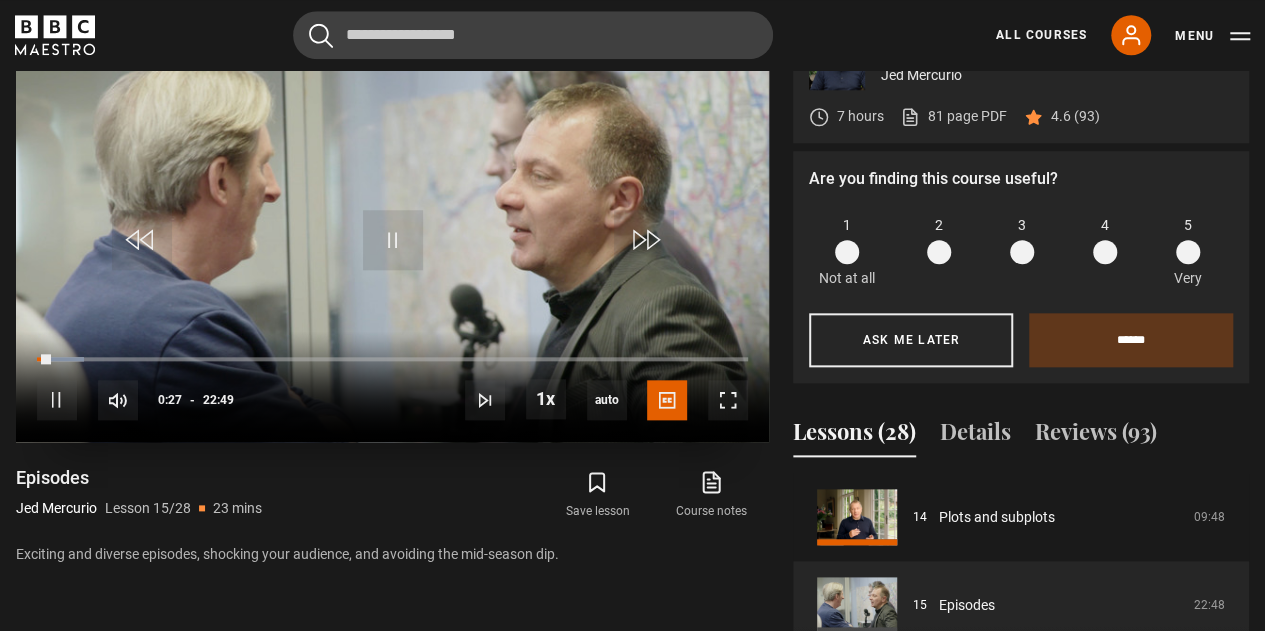click on "10s Skip Back 10 seconds Pause 10s Skip Forward 10 seconds Loaded :  6.57% 00:01 00:28 Pause Mute Current Time  0:27 - Duration  22:49
[PERSON] [LAST]
Lesson 15
Episodes
1x Playback Rate 2x 1.5x 1x , selected 0.5x auto Quality 360p 720p 1080p 2160p Auto , selected Captions captions off English  Captions , selected" at bounding box center (392, 386) 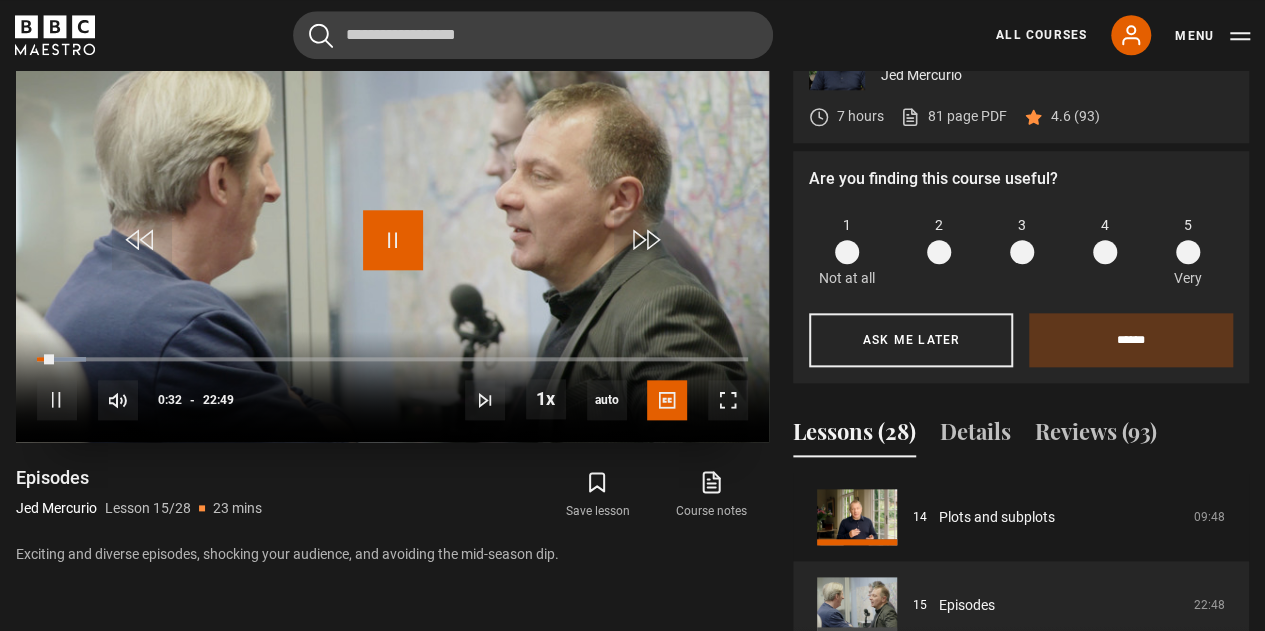 click at bounding box center (393, 240) 